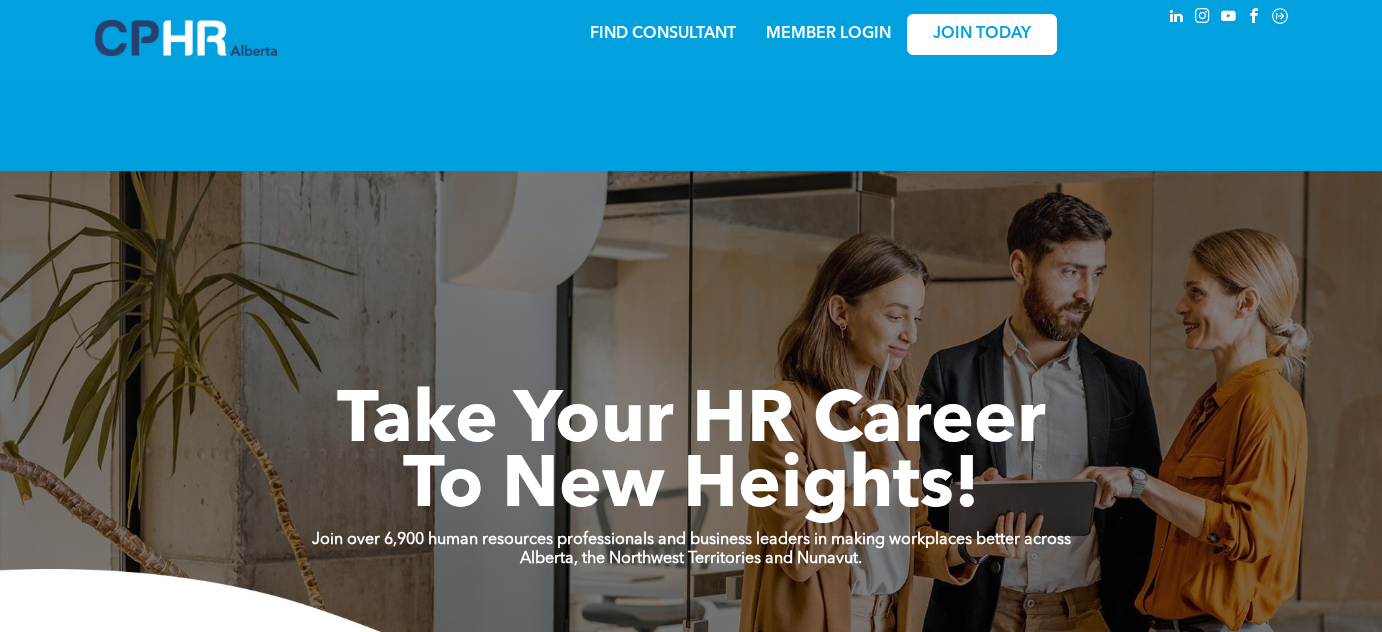 scroll, scrollTop: 0, scrollLeft: 0, axis: both 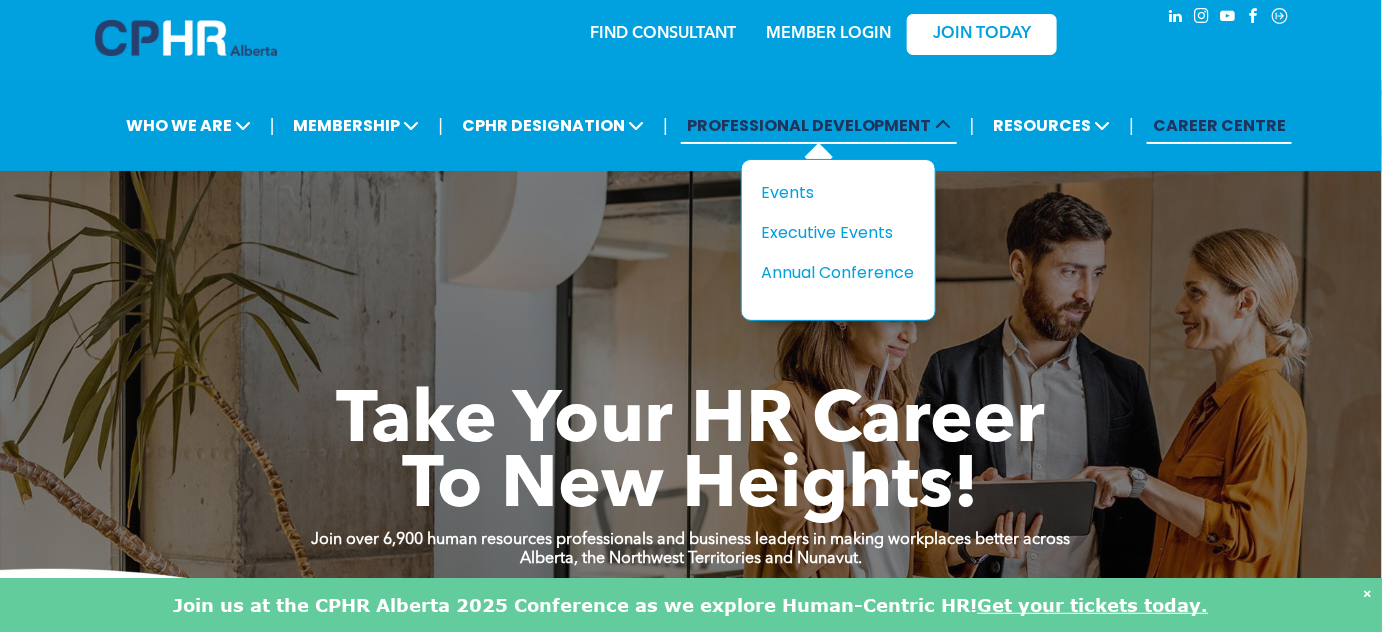 click on "PROFESSIONAL DEVELOPMENT" at bounding box center [819, 125] 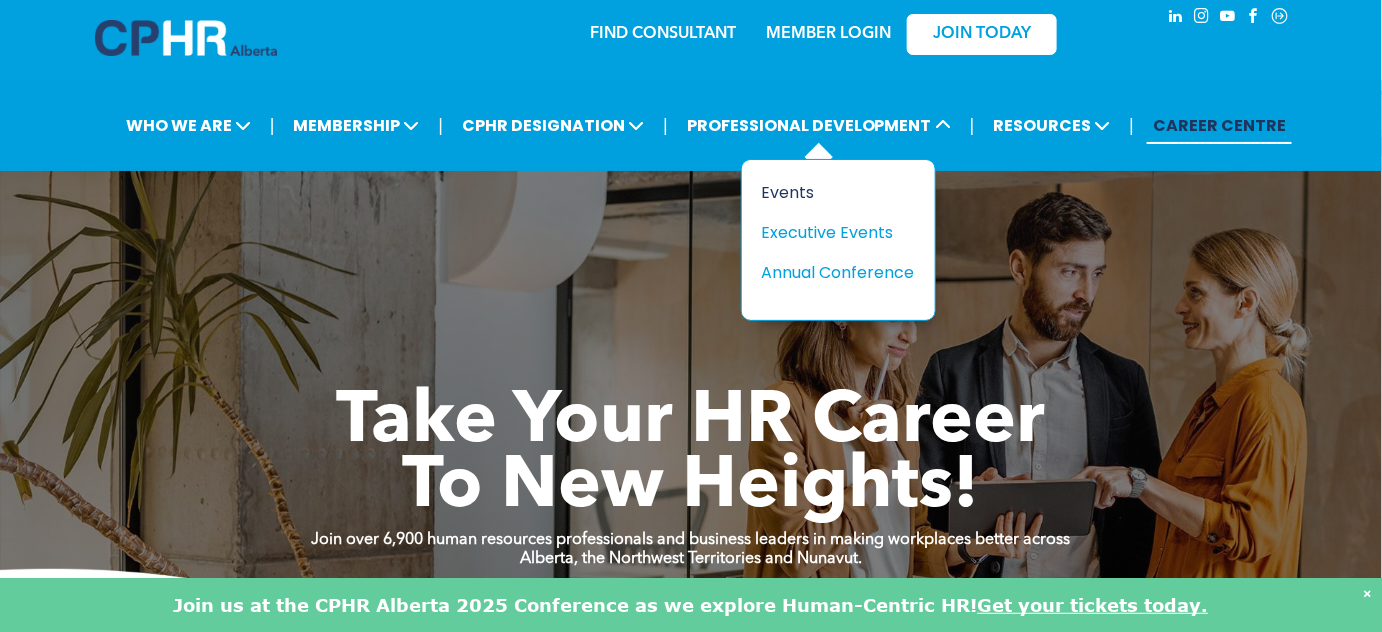 click on "Events" at bounding box center [831, 192] 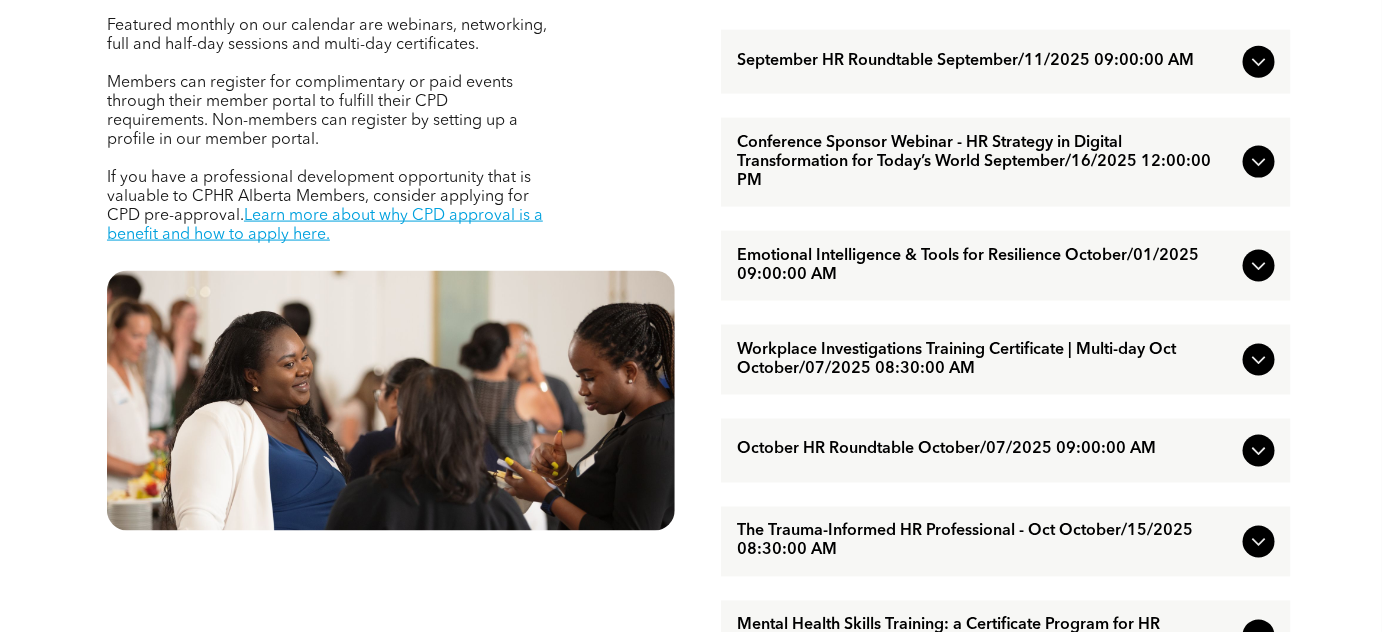 scroll, scrollTop: 857, scrollLeft: 0, axis: vertical 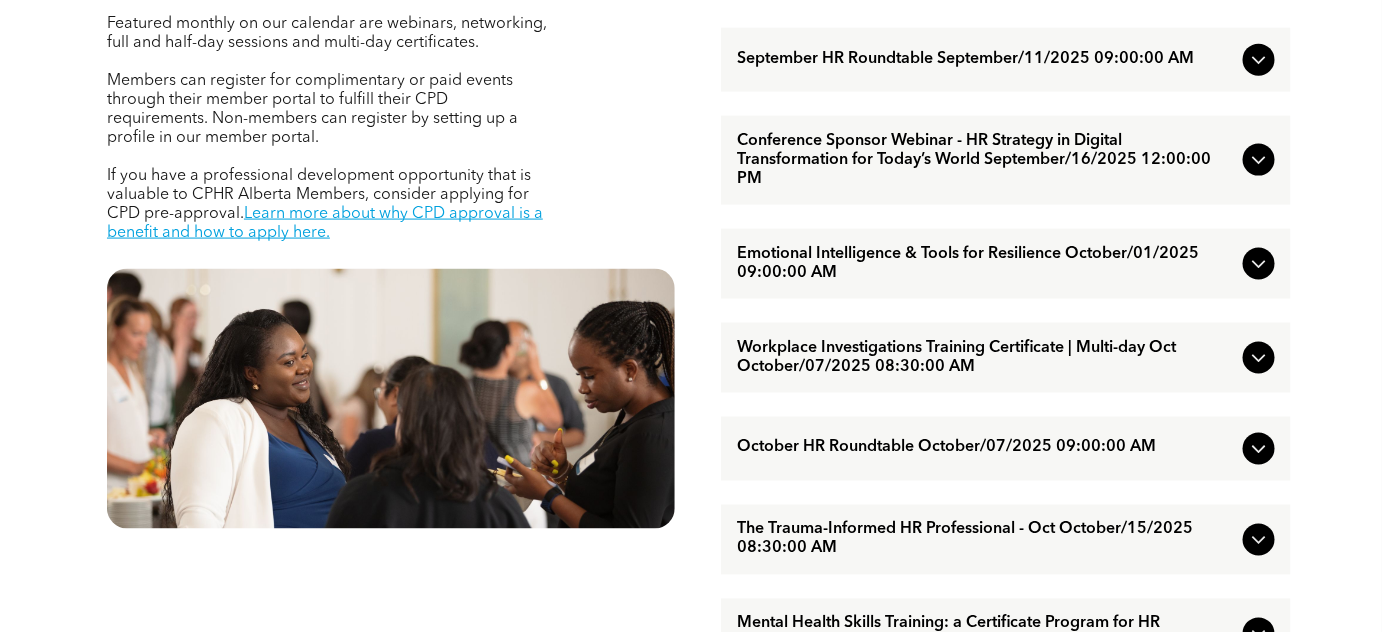 click on "Workplace Investigations Training Certificate | Multi-day Oct  October/07/2025 08:30:00 AM" at bounding box center [986, 358] 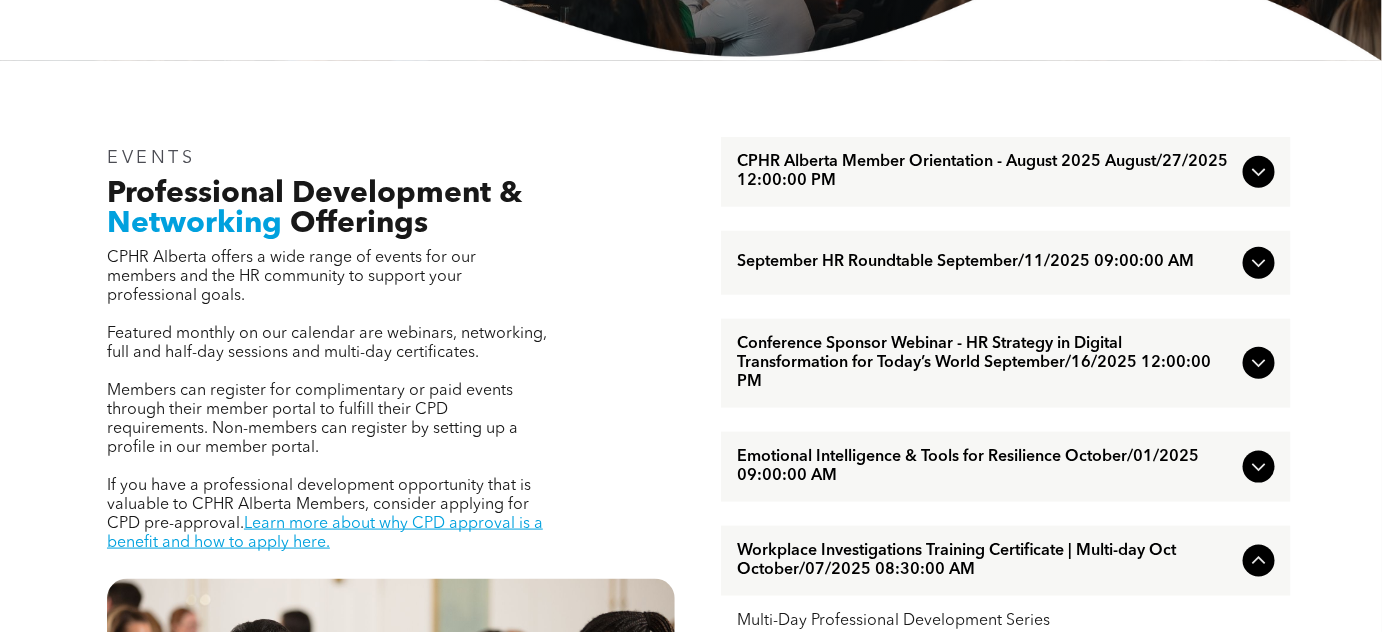 scroll, scrollTop: 544, scrollLeft: 0, axis: vertical 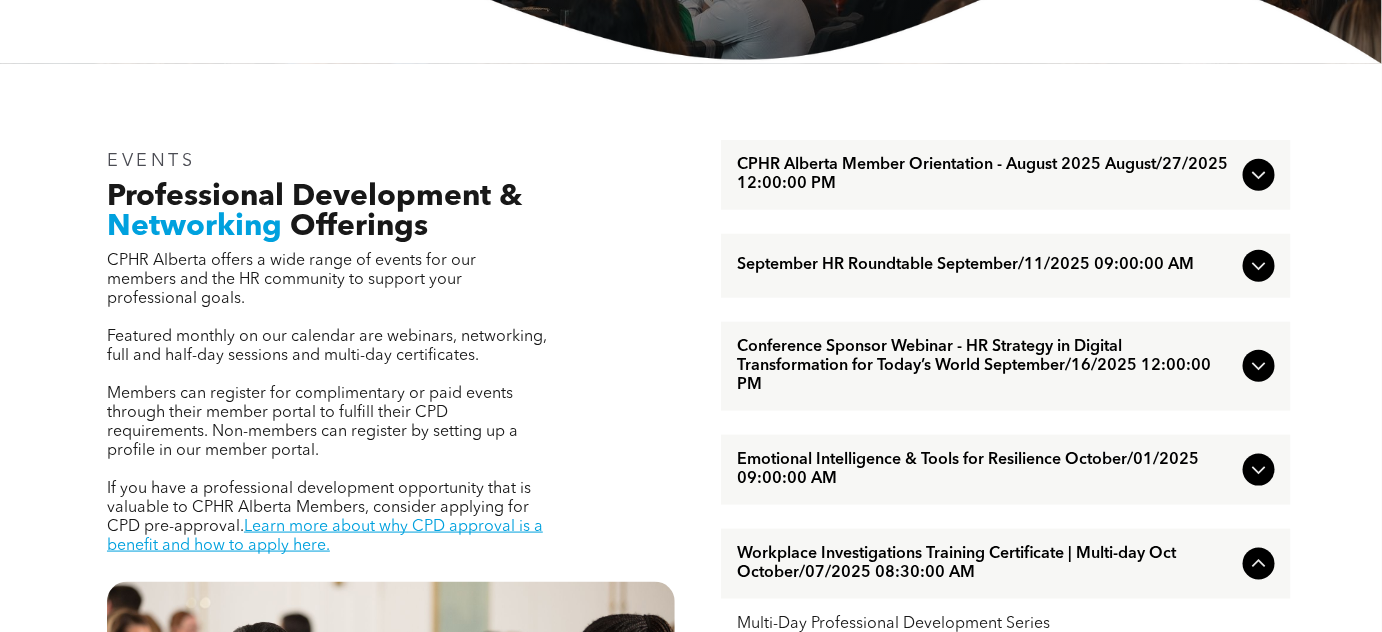 click on "CPHR Alberta Member Orientation - August 2025  August/27/2025 12:00:00 PM" at bounding box center (986, 175) 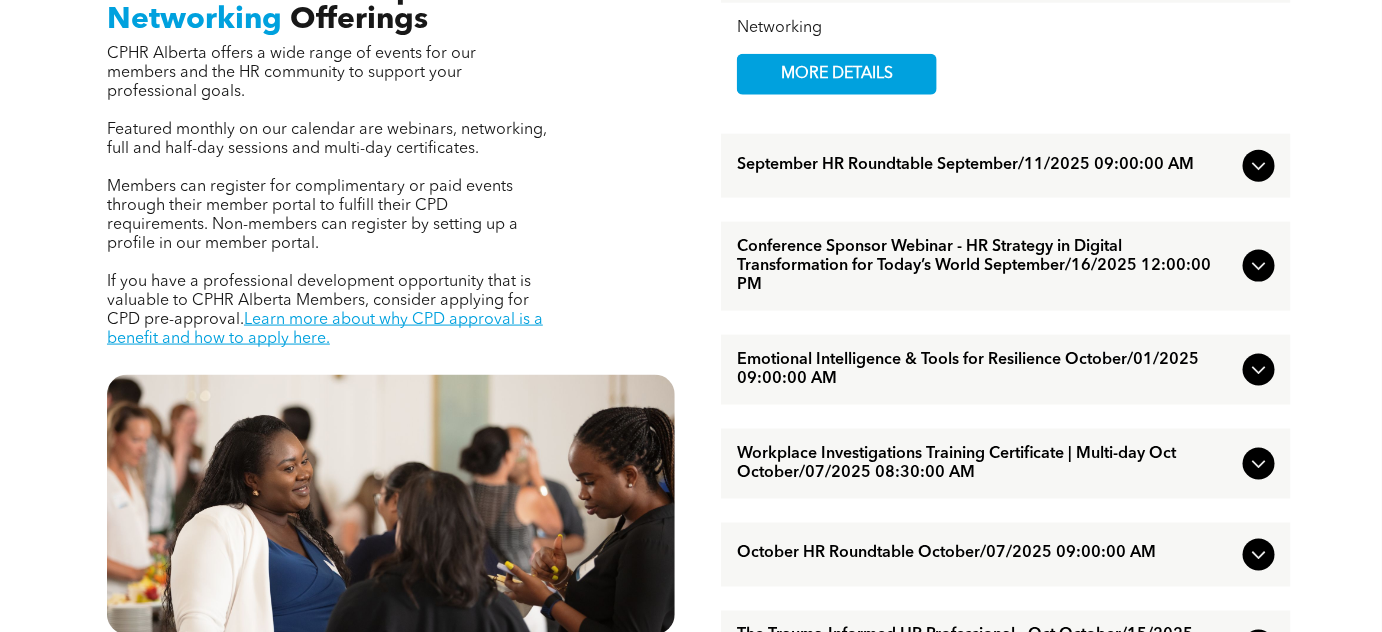 scroll, scrollTop: 762, scrollLeft: 0, axis: vertical 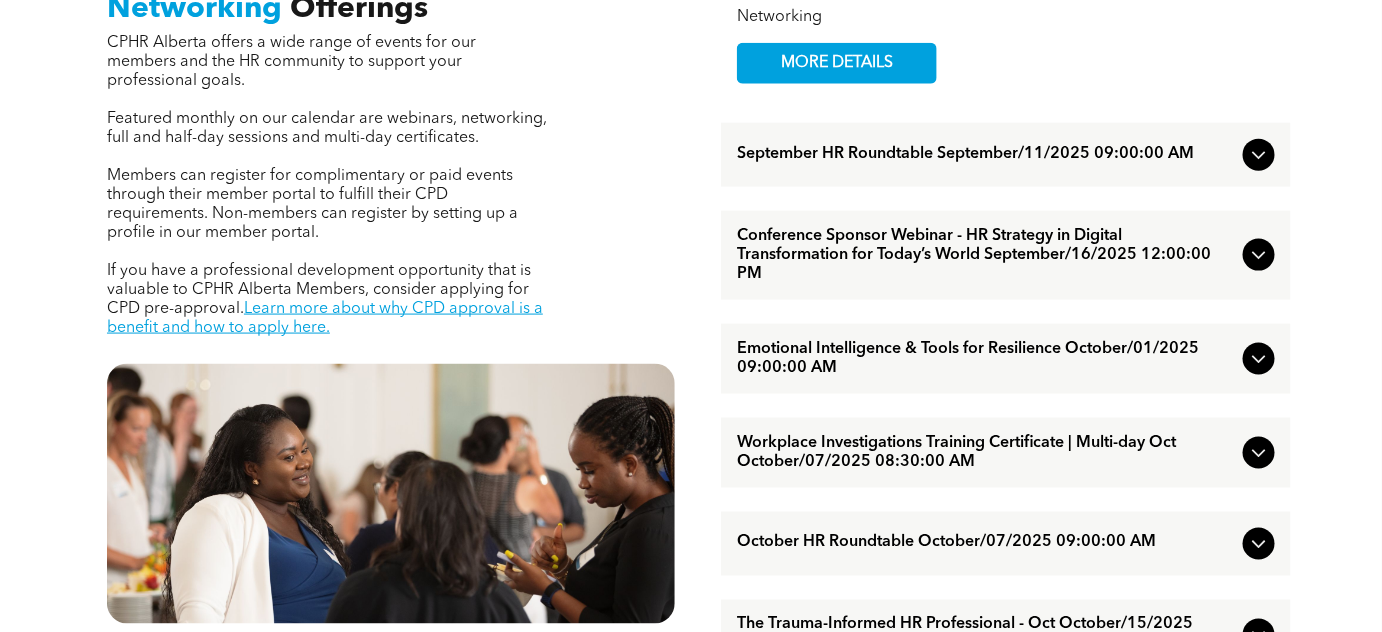click on "September HR Roundtable  September/11/2025 09:00:00 AM" at bounding box center (986, 154) 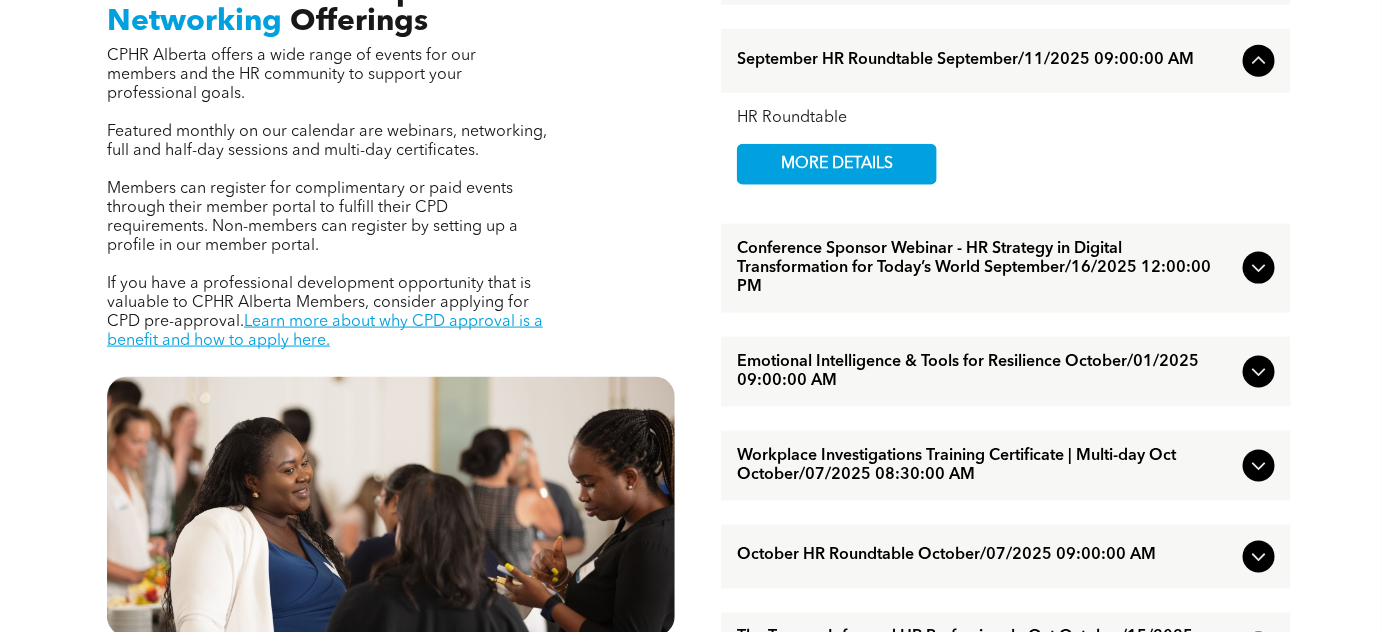scroll, scrollTop: 734, scrollLeft: 0, axis: vertical 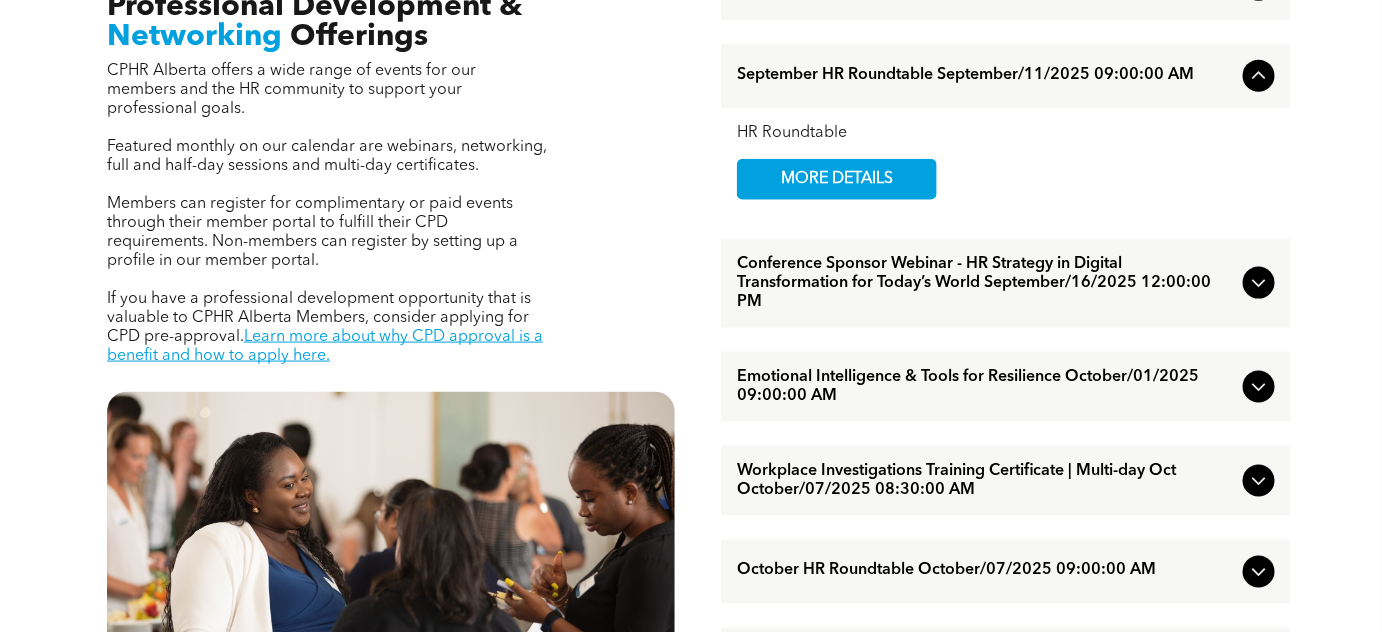 click on "HR Roundtable MORE DETAILS" at bounding box center [1006, 162] 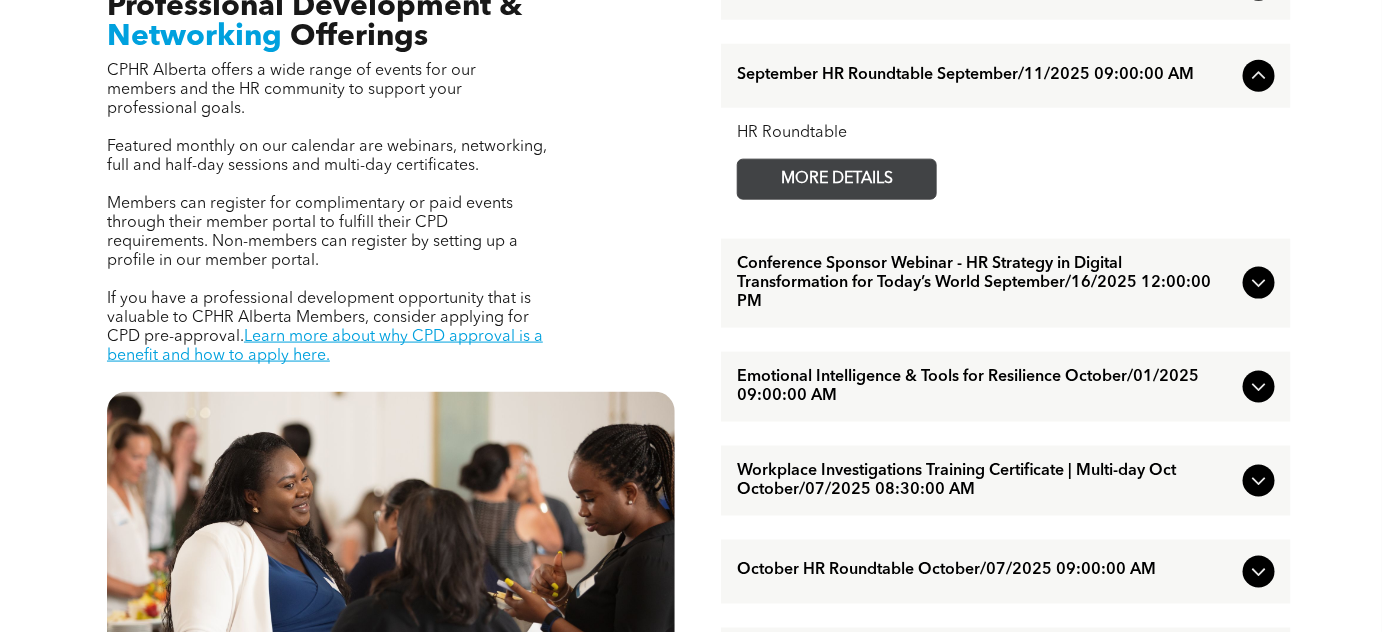 click on "MORE DETAILS" at bounding box center (837, 179) 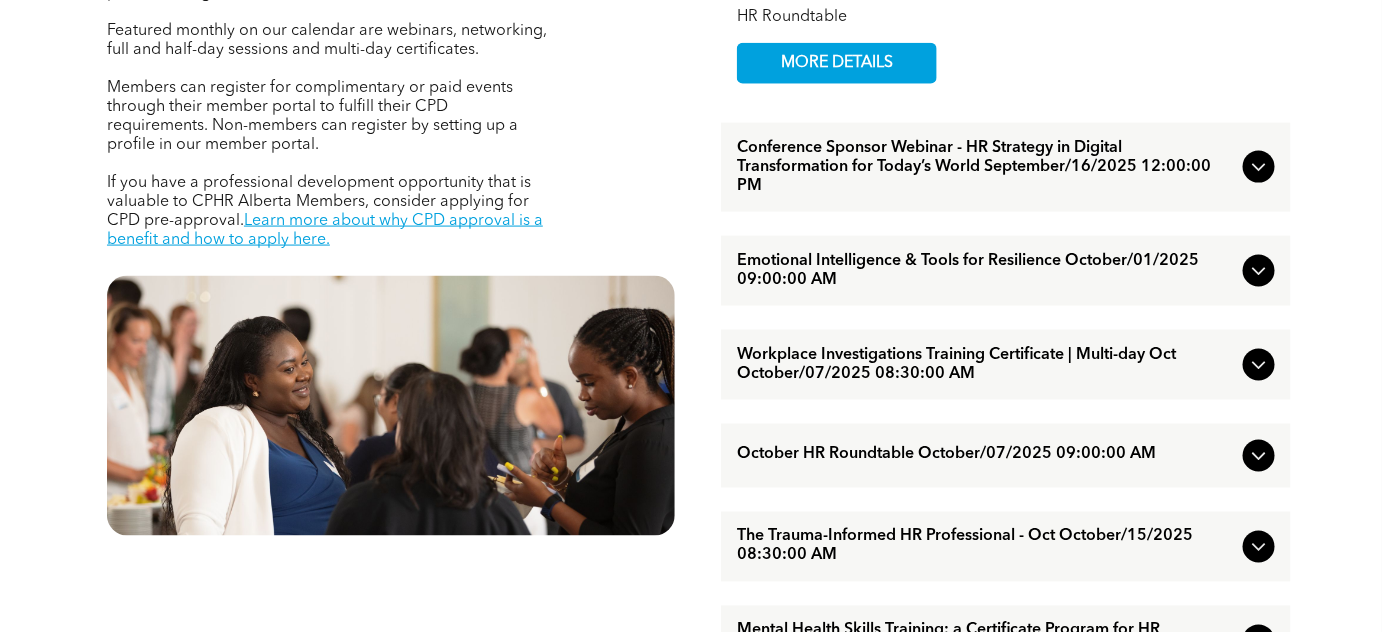 scroll, scrollTop: 850, scrollLeft: 0, axis: vertical 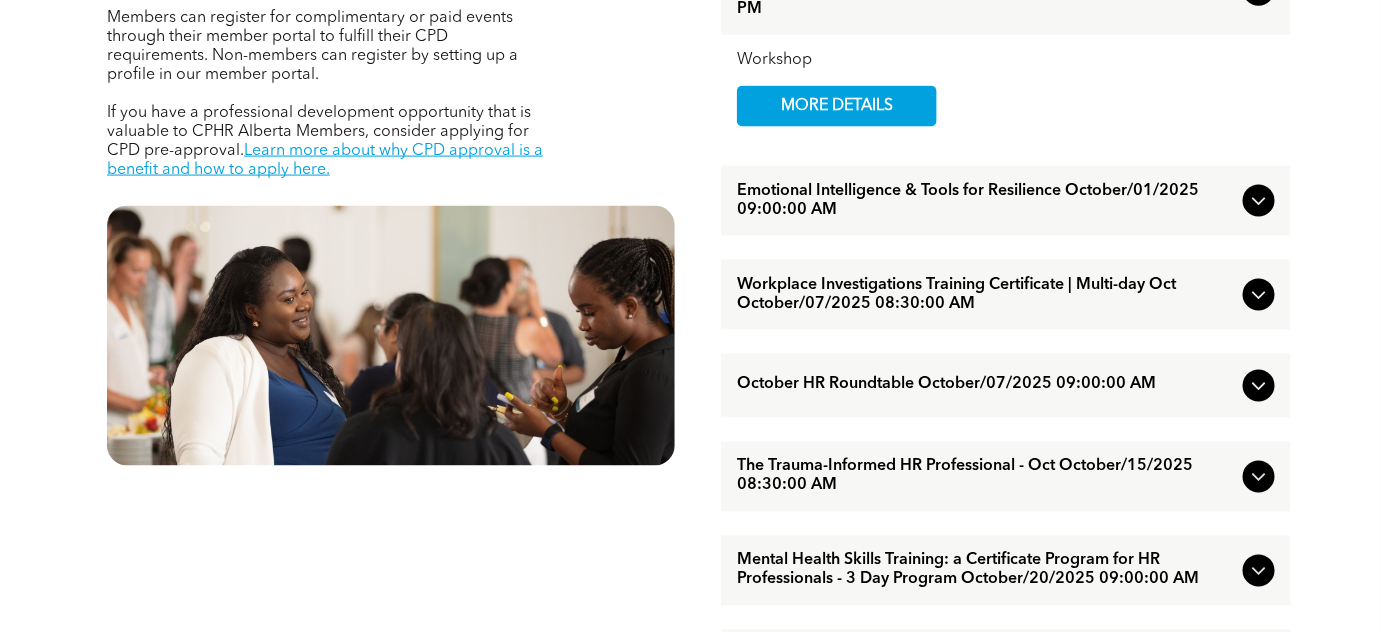 click on "Emotional Intelligence & Tools for Resilience  October/01/2025 09:00:00 AM" at bounding box center (986, 201) 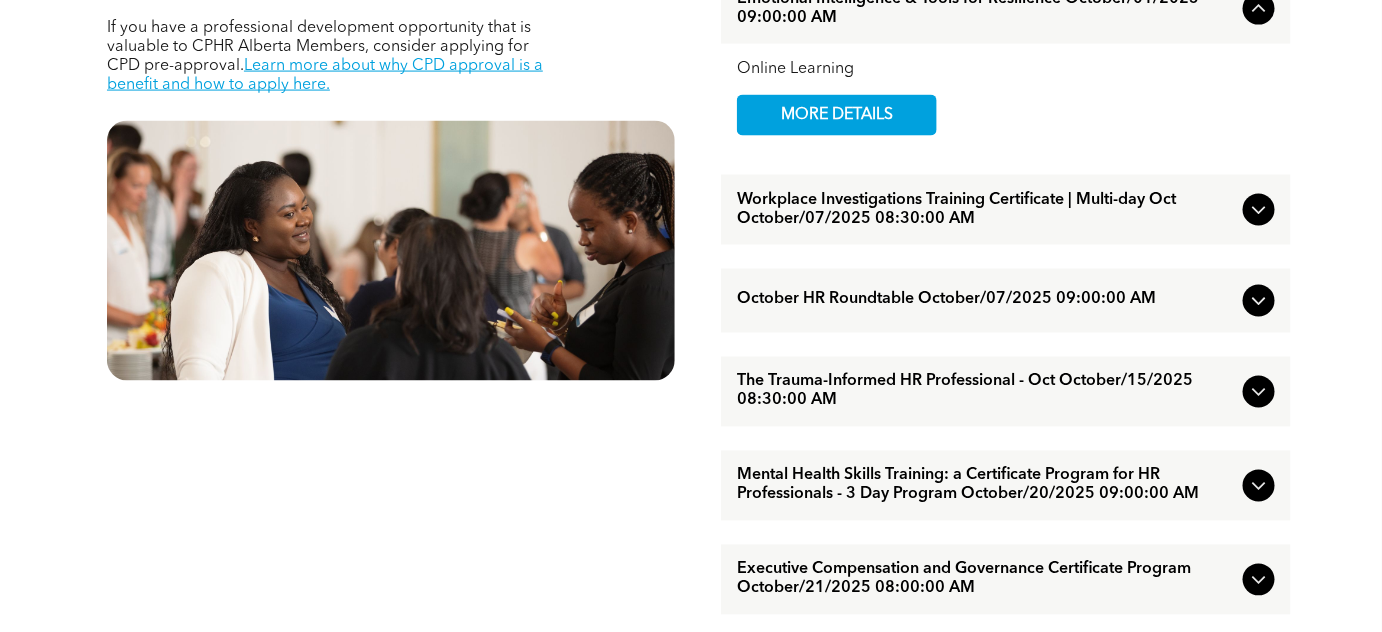scroll, scrollTop: 1013, scrollLeft: 0, axis: vertical 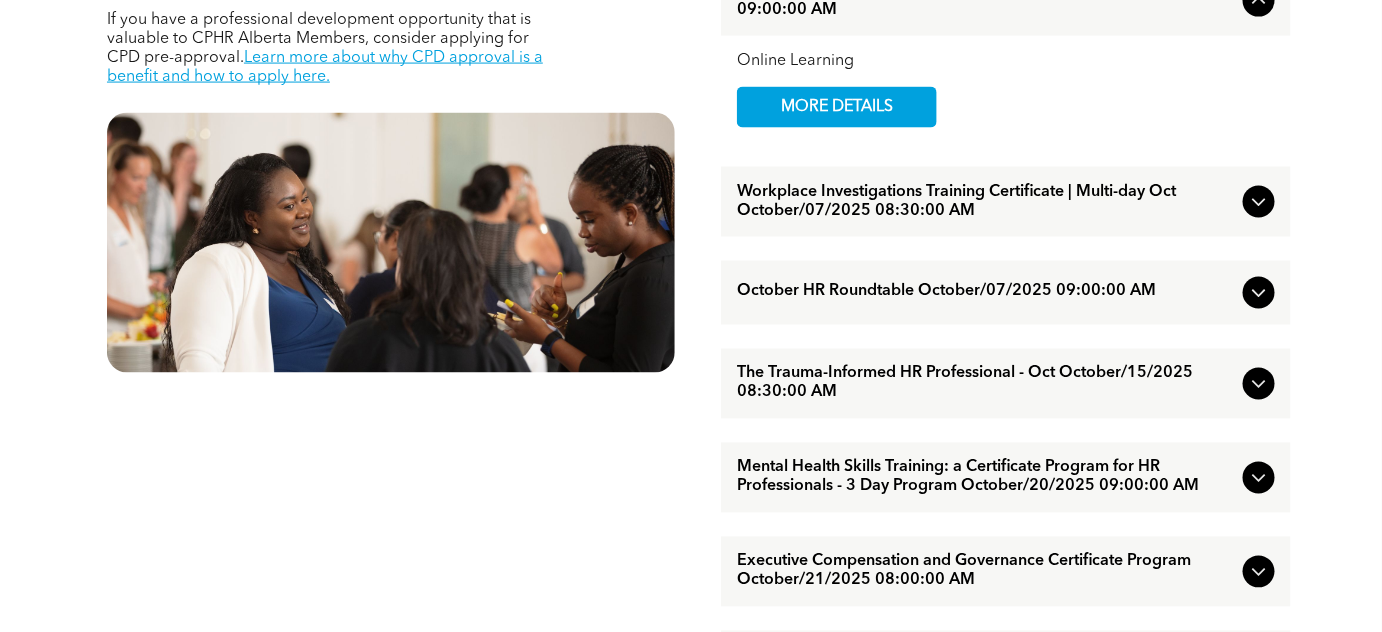 click on "October HR Roundtable  October/07/2025 09:00:00 AM" at bounding box center (986, 292) 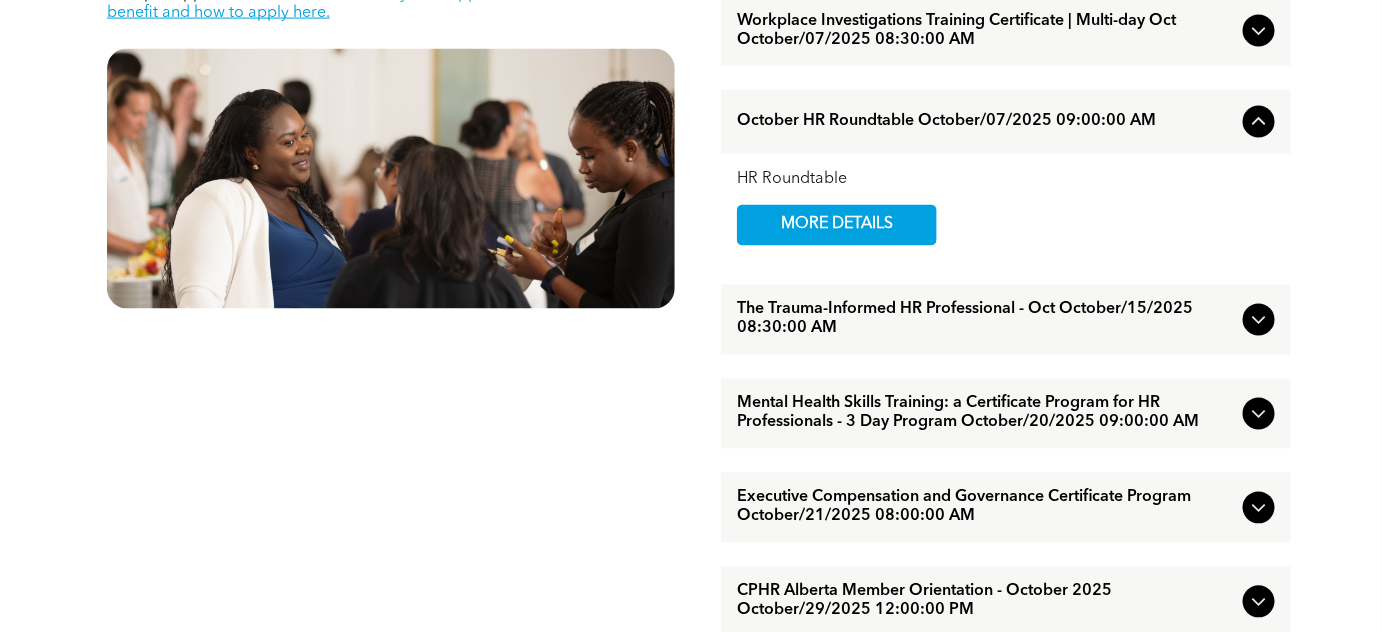 scroll, scrollTop: 1080, scrollLeft: 0, axis: vertical 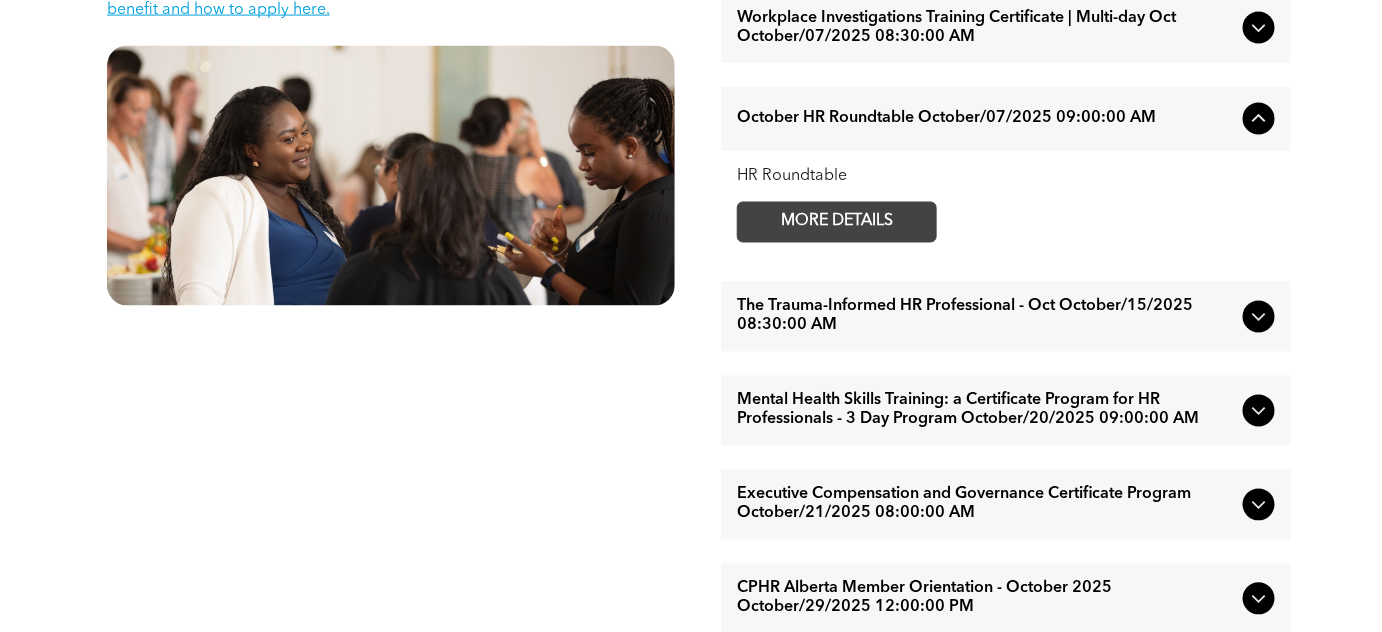 click on "MORE DETAILS" at bounding box center (837, 222) 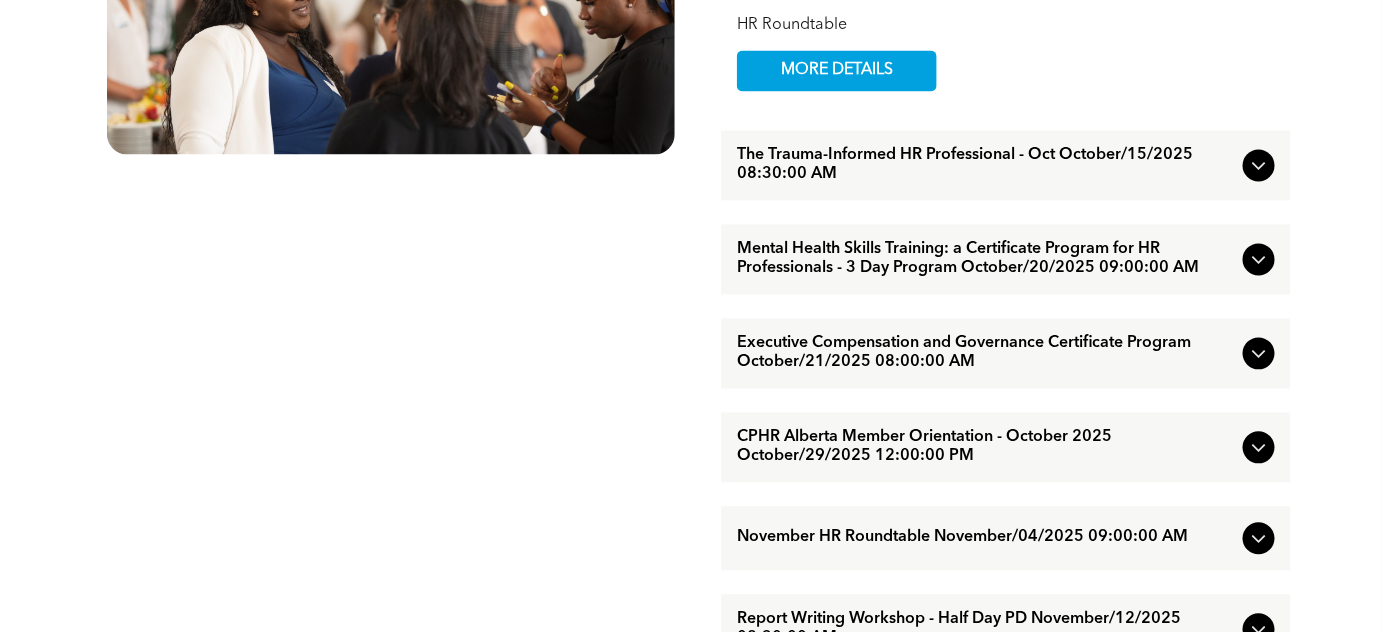 scroll, scrollTop: 1234, scrollLeft: 0, axis: vertical 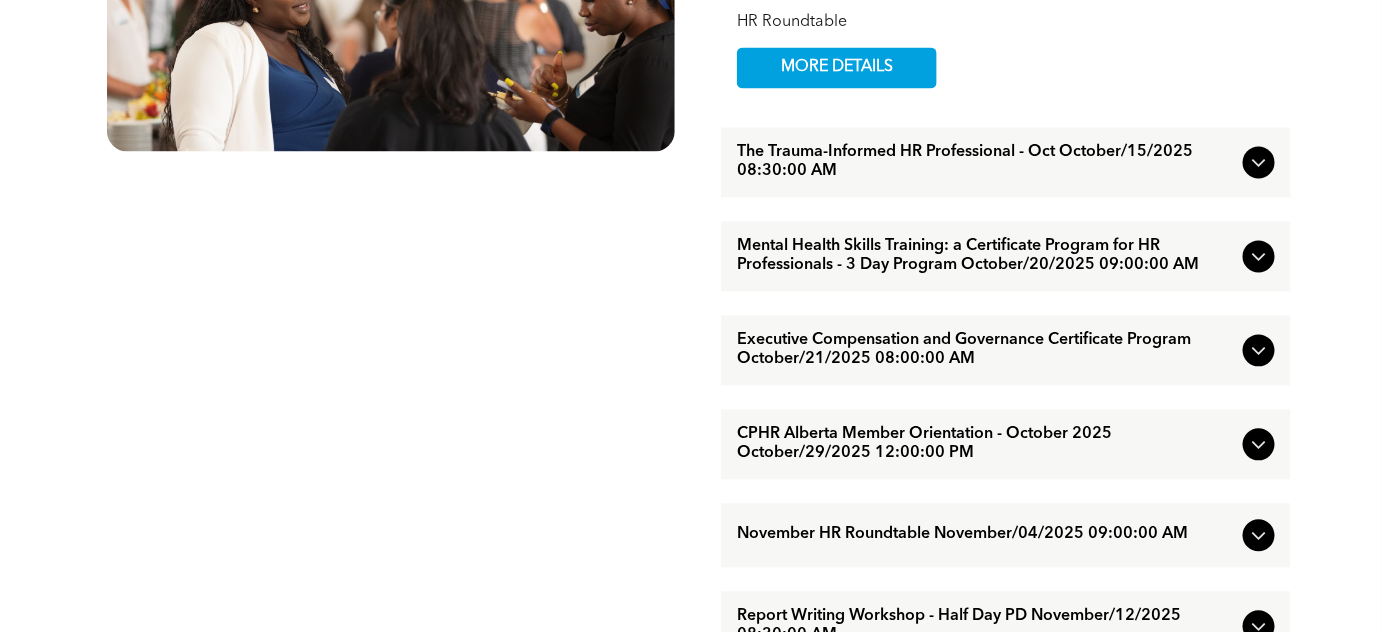 click on "The Trauma-Informed HR Professional - Oct  October/15/2025 08:30:00 AM" at bounding box center (986, 163) 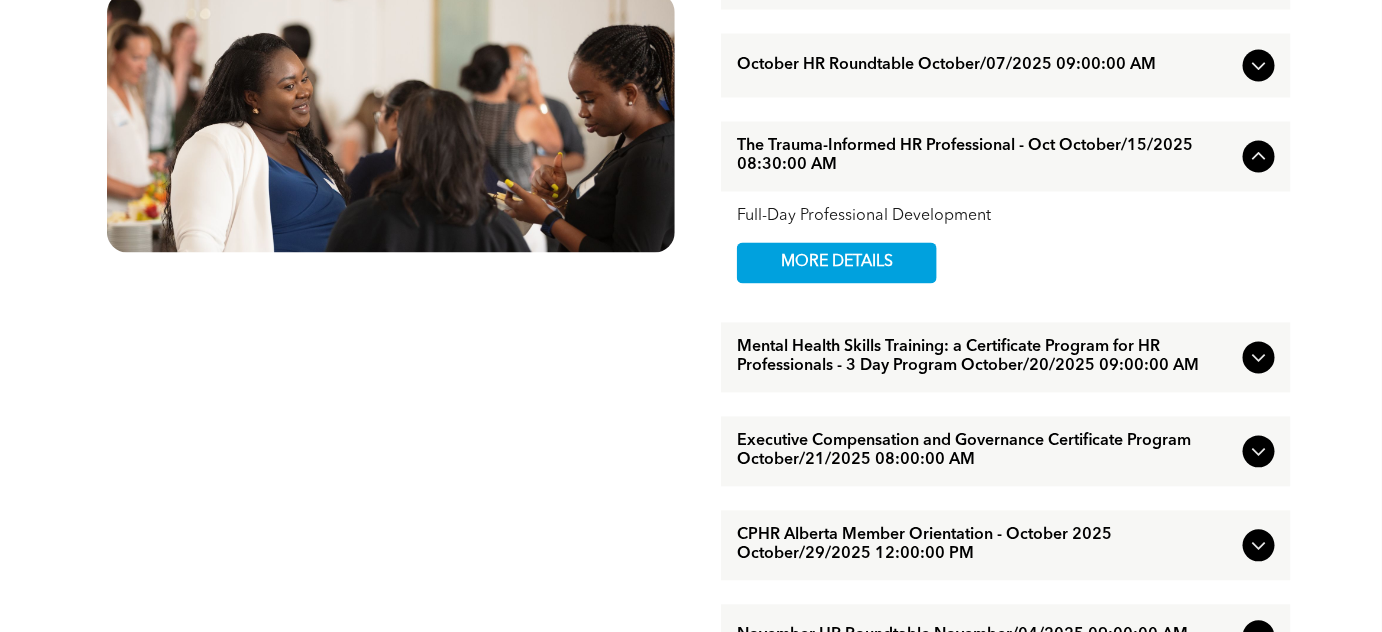 scroll, scrollTop: 1126, scrollLeft: 0, axis: vertical 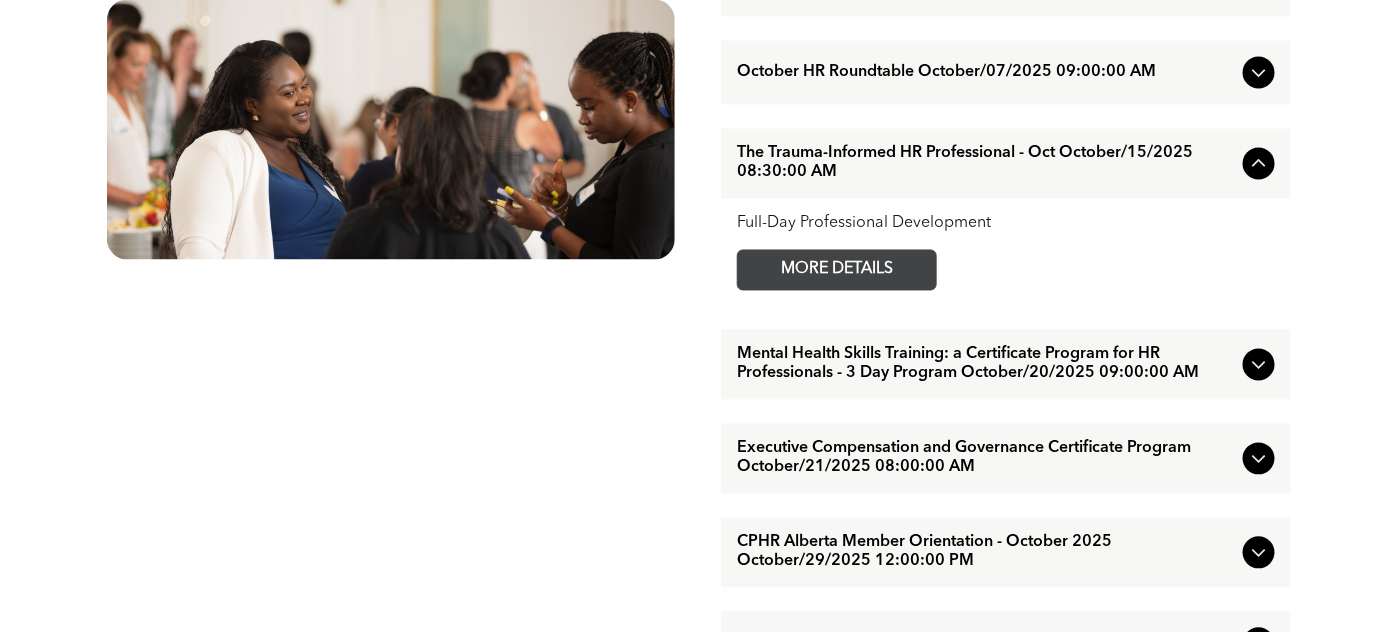 click on "MORE DETAILS" at bounding box center (837, 270) 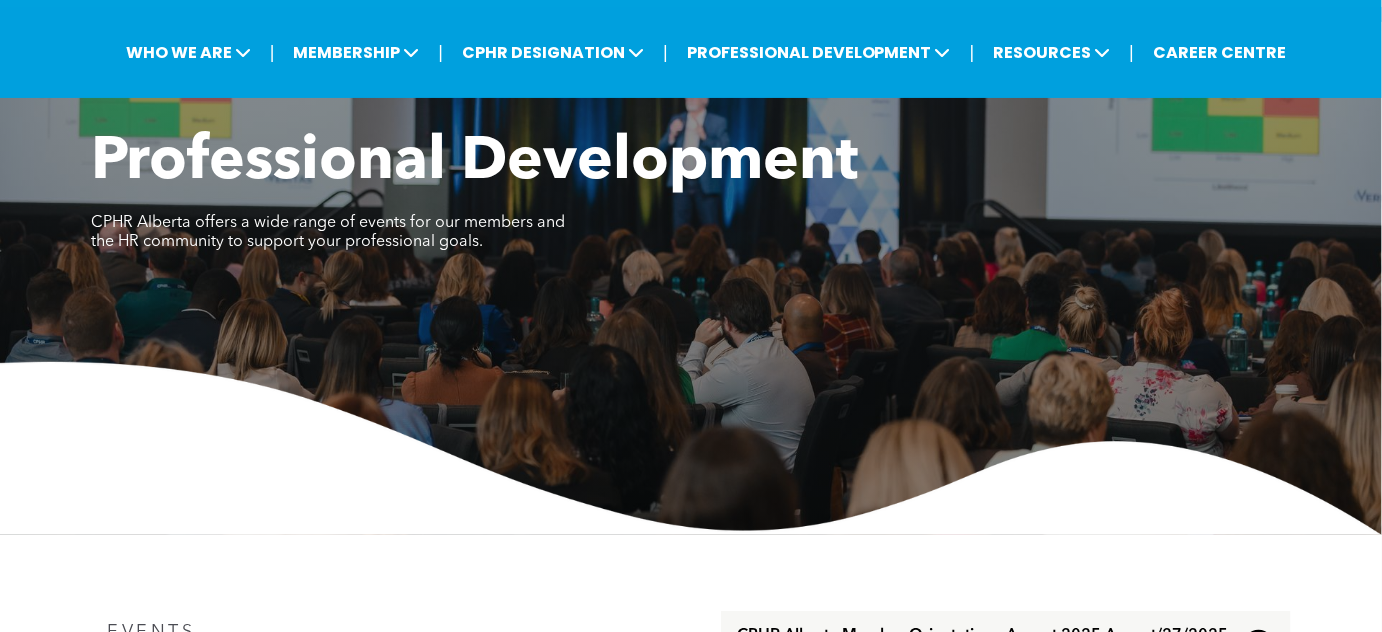 scroll, scrollTop: 0, scrollLeft: 0, axis: both 